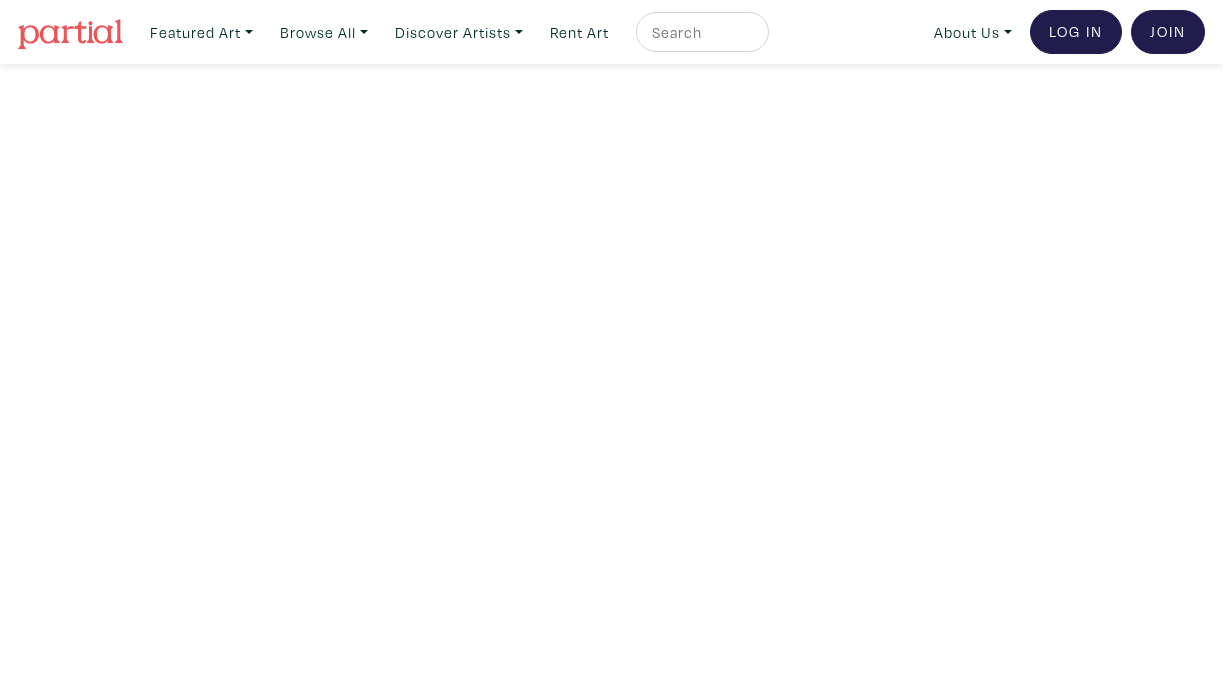 scroll, scrollTop: 0, scrollLeft: 0, axis: both 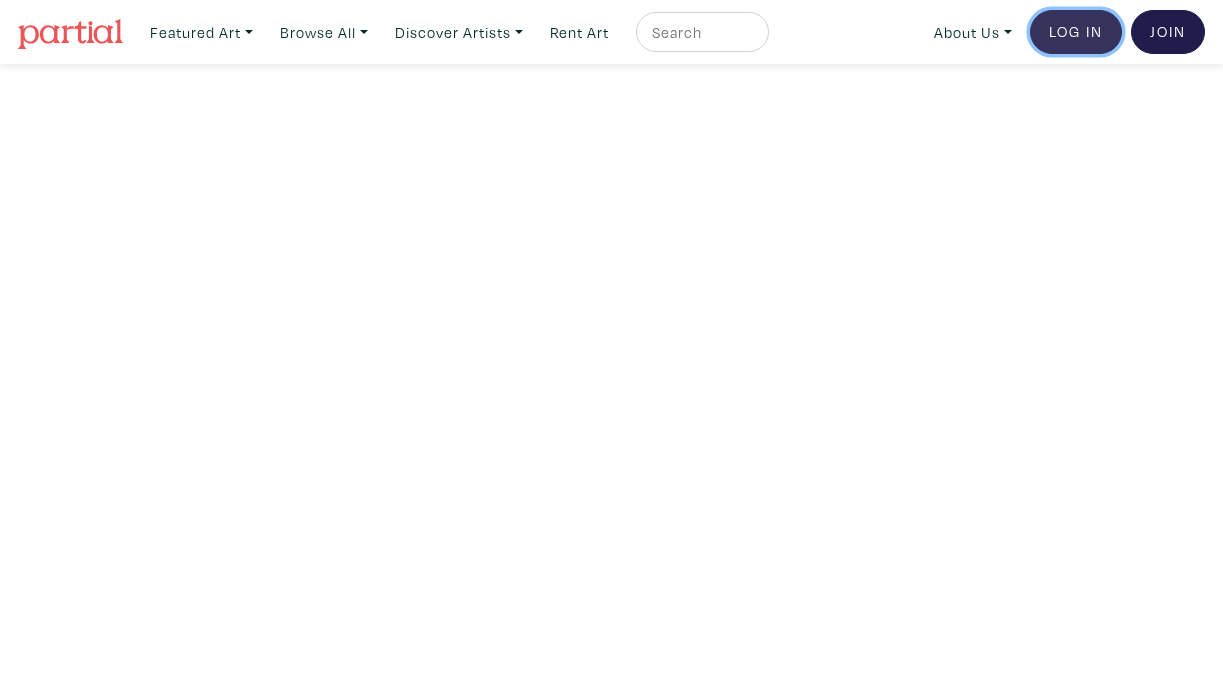 click on "Log In" at bounding box center (1076, 32) 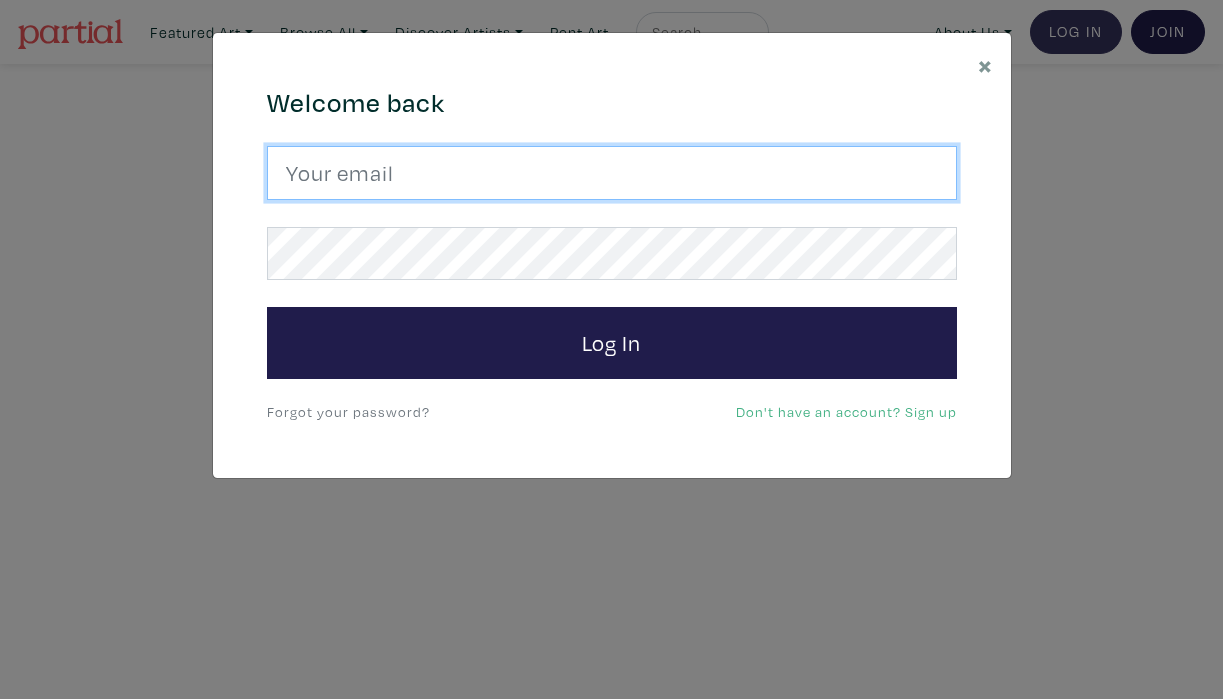 type on "info@martastares.com" 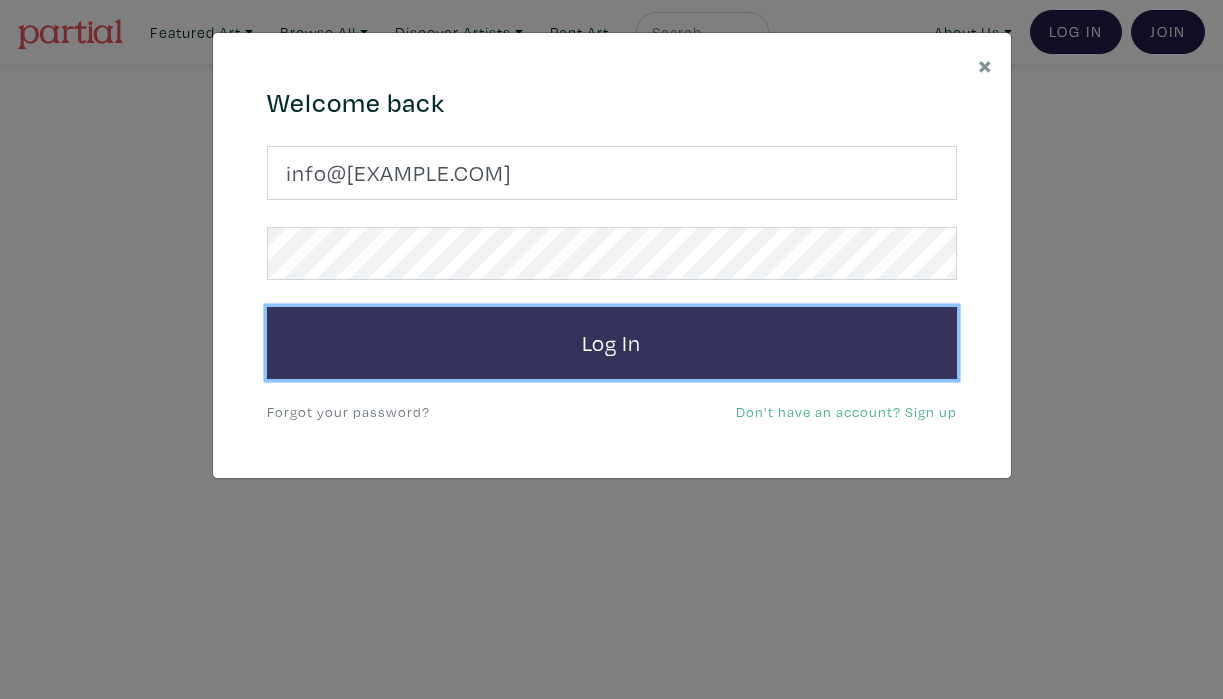 click on "Log In" at bounding box center [612, 343] 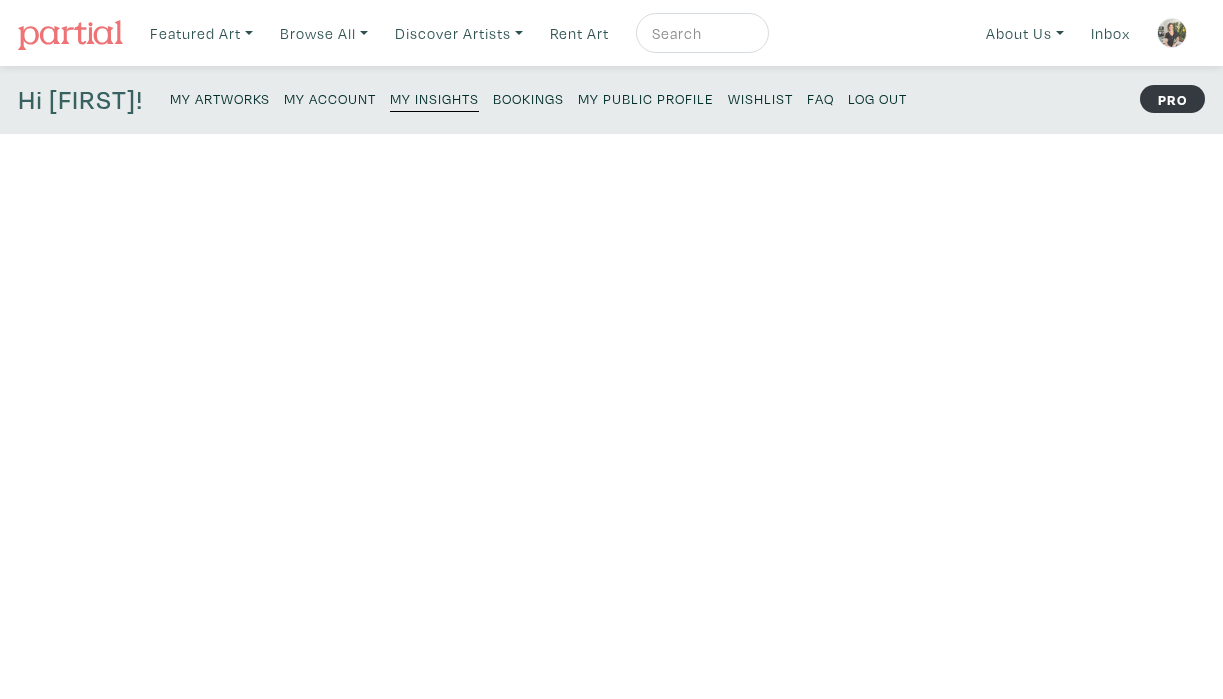 scroll, scrollTop: 0, scrollLeft: 0, axis: both 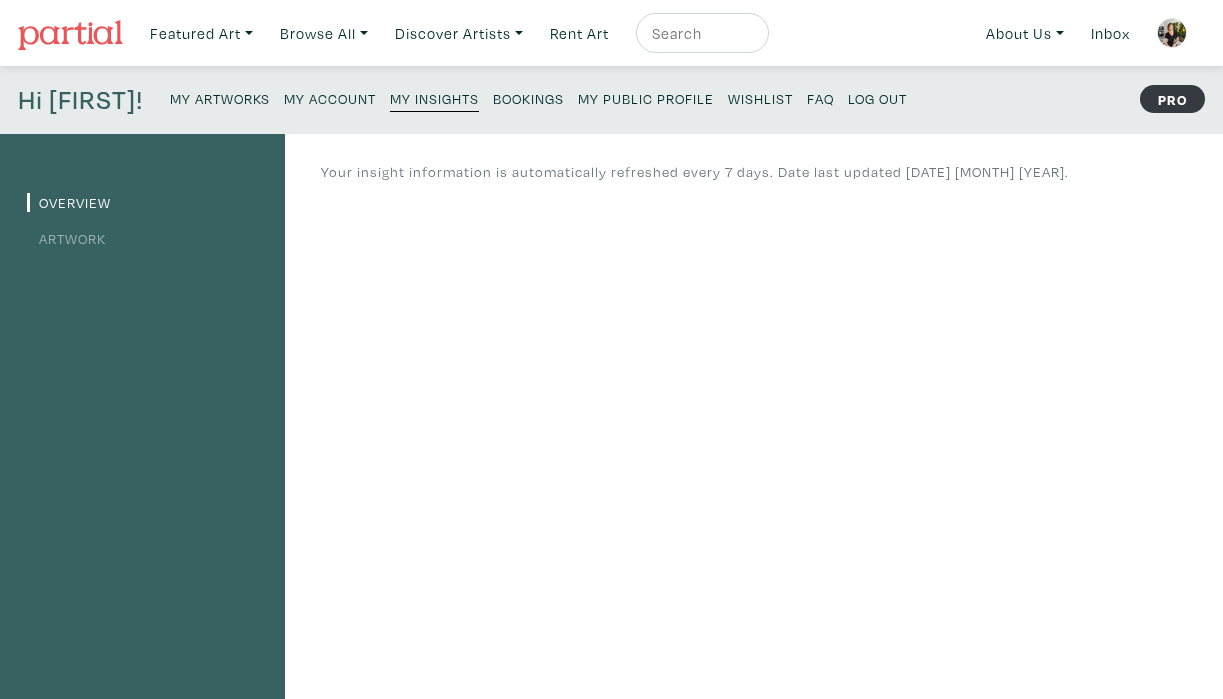 click on "Bookings" at bounding box center (528, 98) 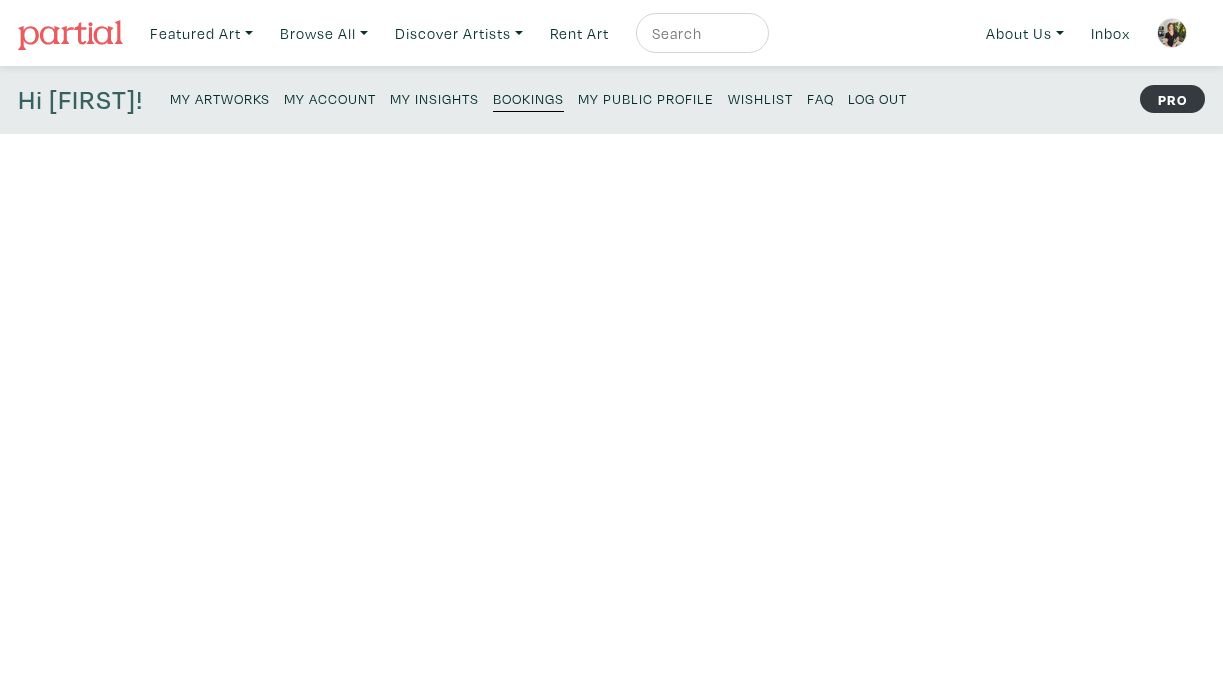 scroll, scrollTop: 0, scrollLeft: 0, axis: both 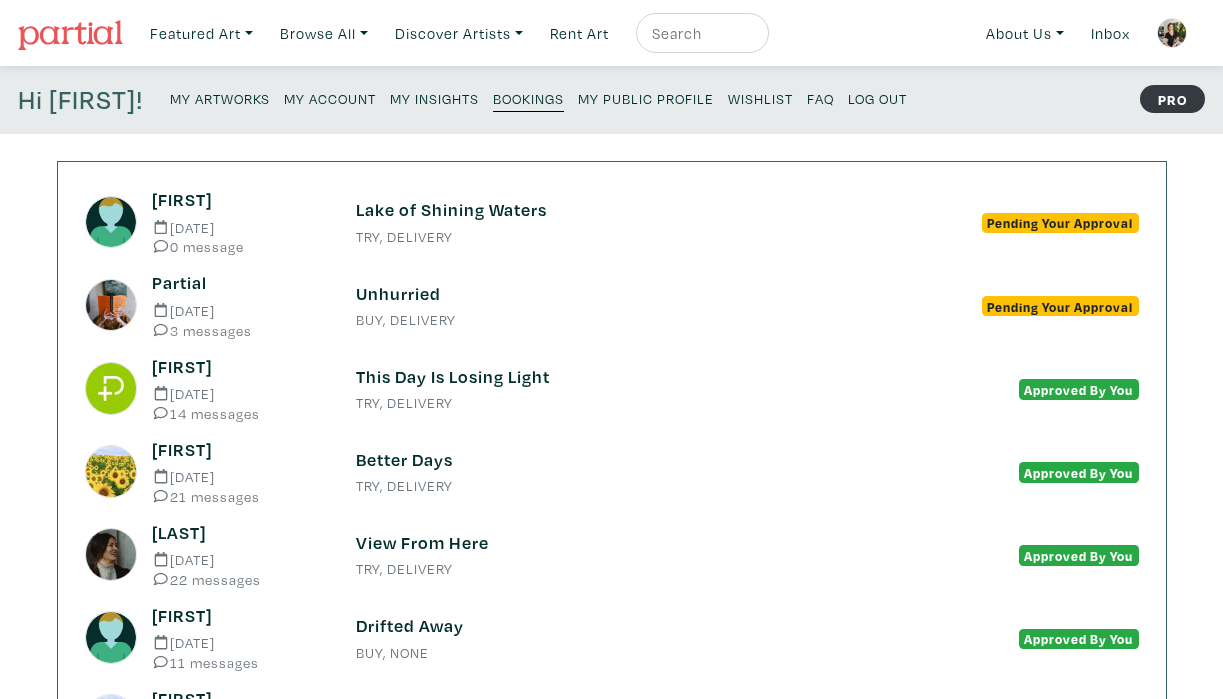 click on "Lake of Shining Waters" at bounding box center [612, 210] 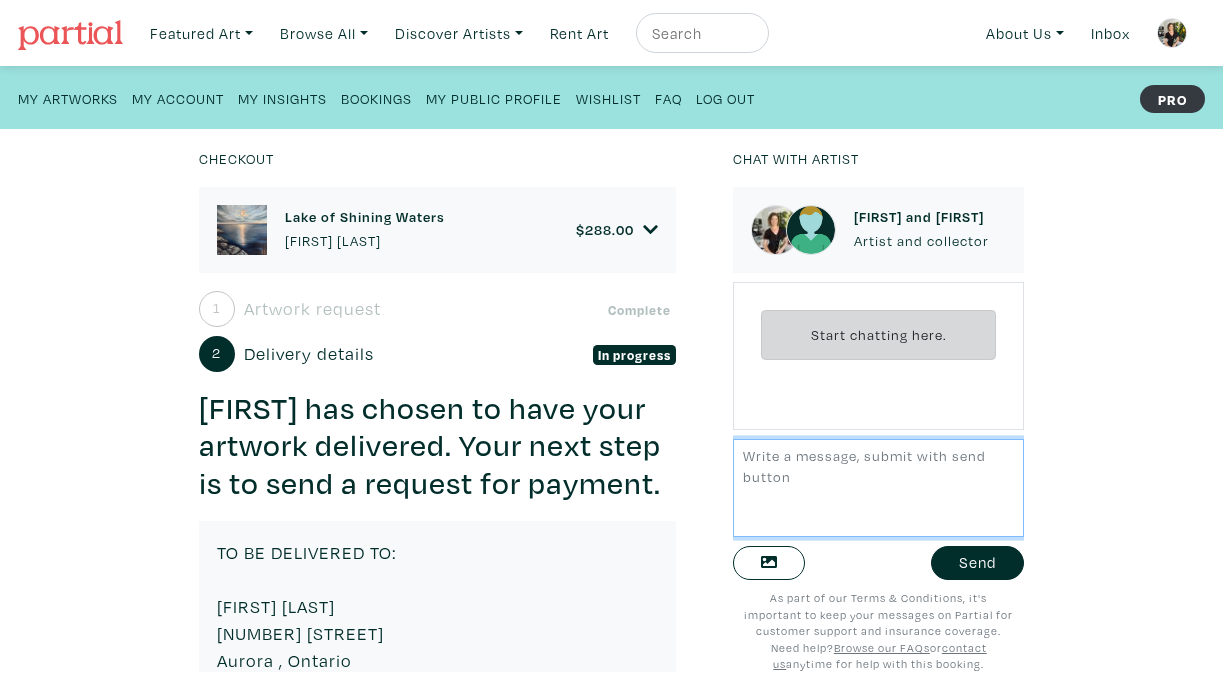 scroll, scrollTop: 0, scrollLeft: 0, axis: both 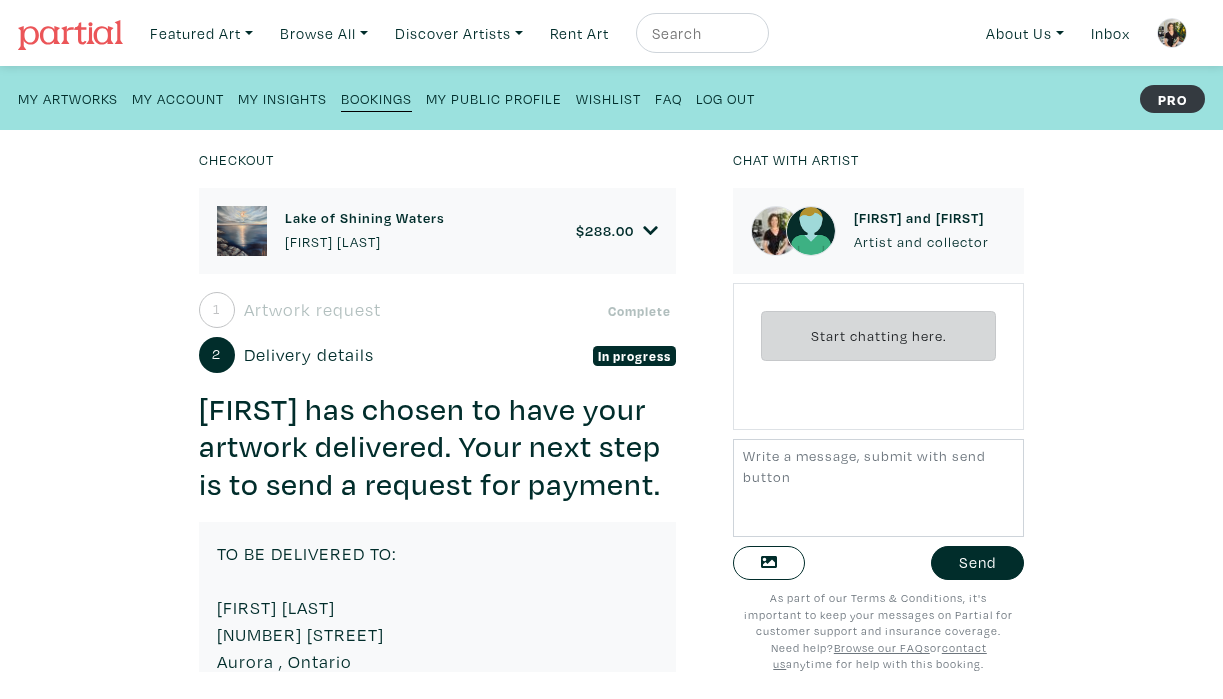 click 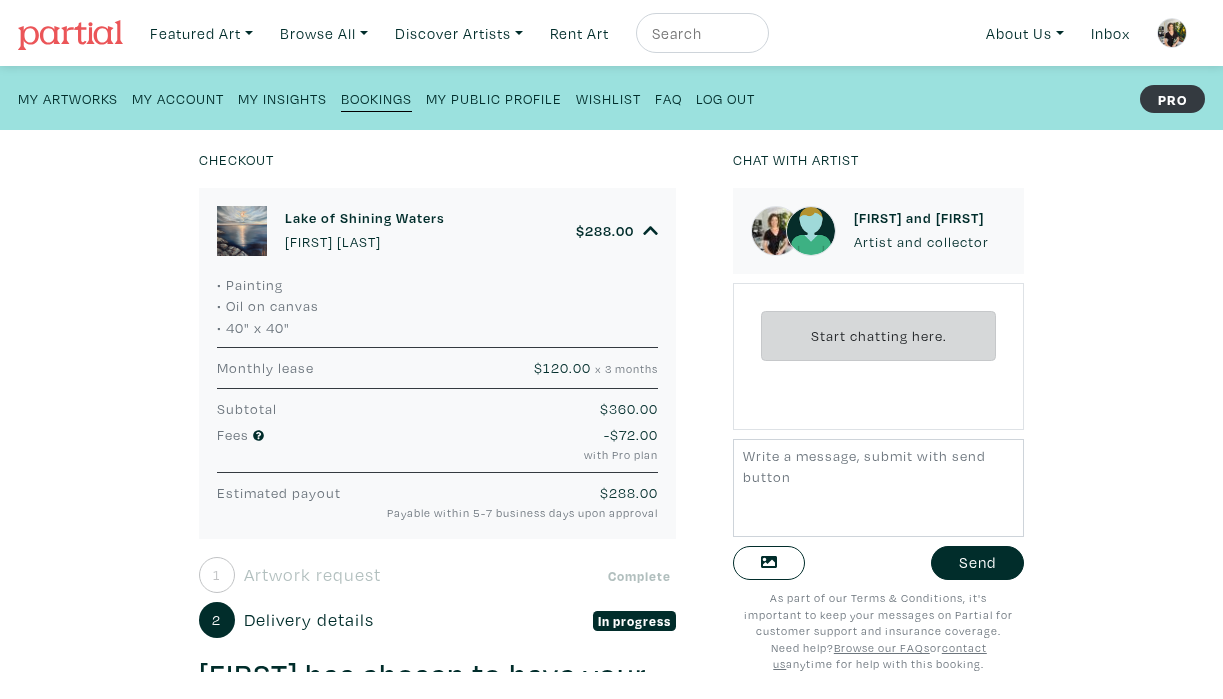 click on "Lake of Shining Waters
[FIRST] [LAST]
$ 288.00
• Painting
• Oil on canvas
• 40" x 40"
[FIRST] [LAST]
Member since 2025
[CITY],
[STATE]
Monthly lease
$120.00" at bounding box center (451, 430) 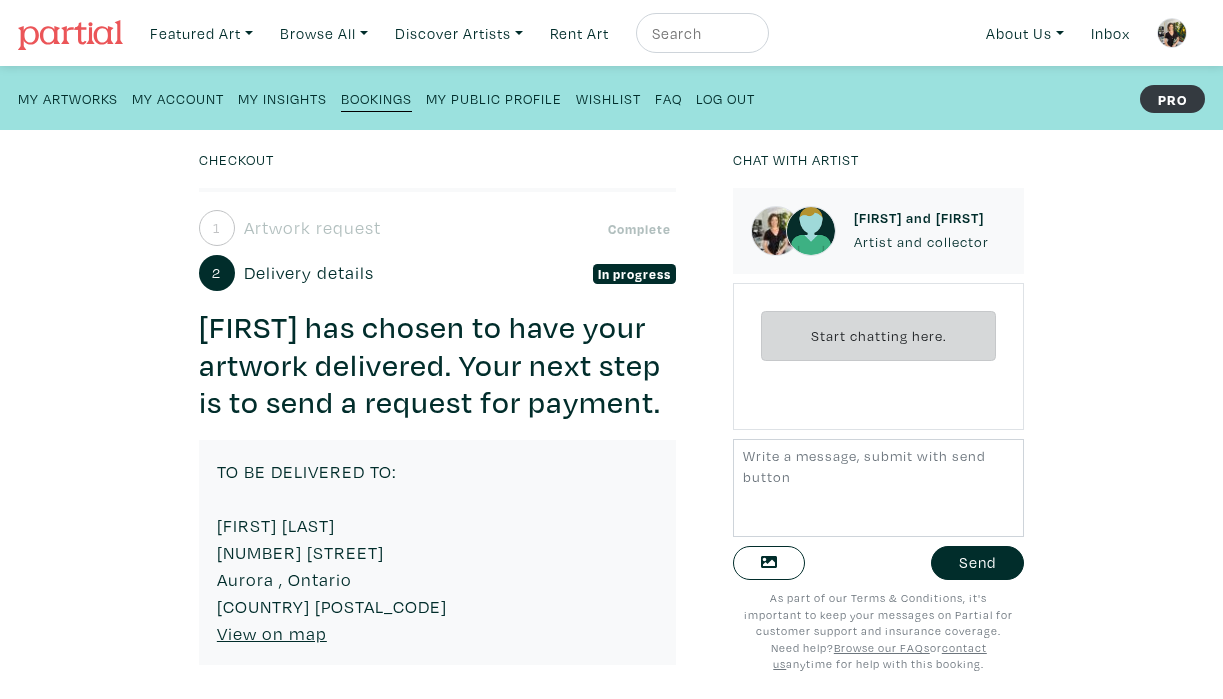 scroll, scrollTop: 351, scrollLeft: 0, axis: vertical 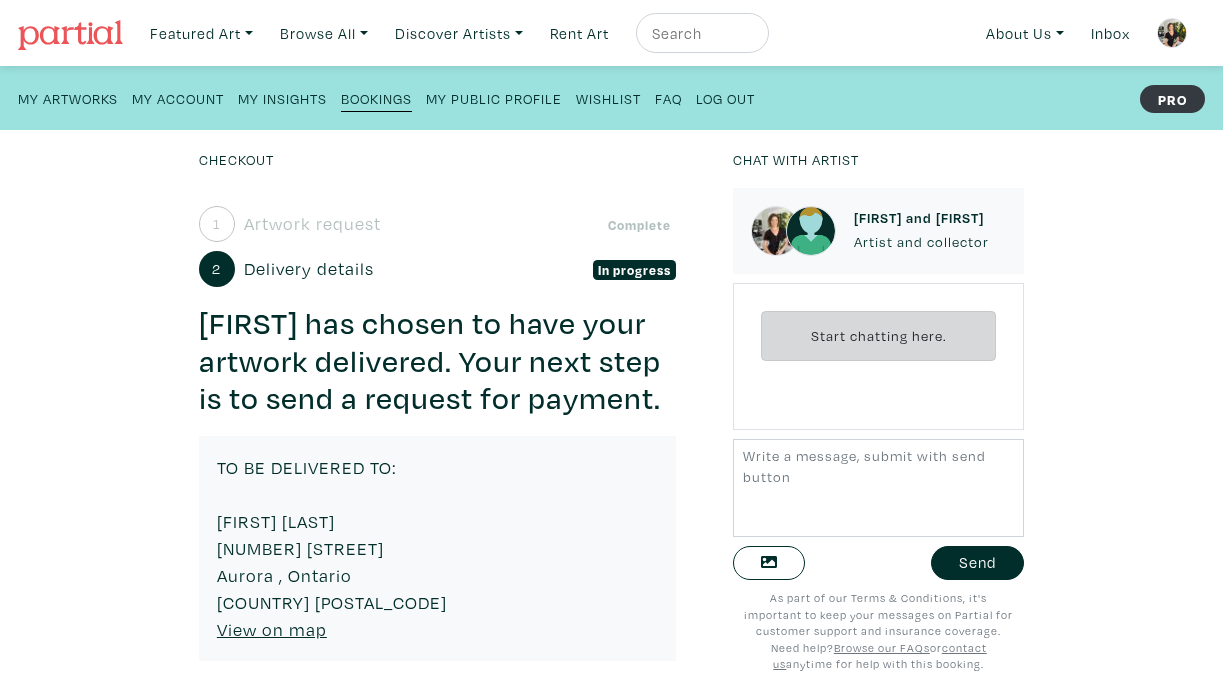 drag, startPoint x: 274, startPoint y: 575, endPoint x: 200, endPoint y: 576, distance: 74.00676 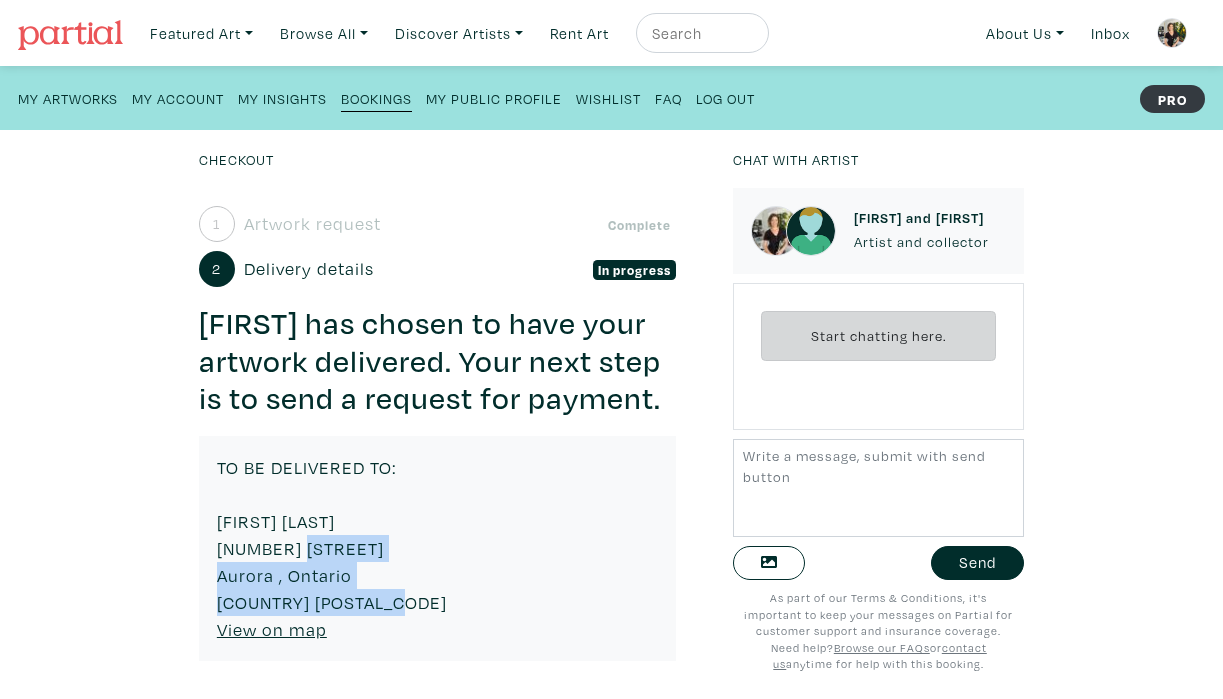 drag, startPoint x: 362, startPoint y: 598, endPoint x: 216, endPoint y: 558, distance: 151.38031 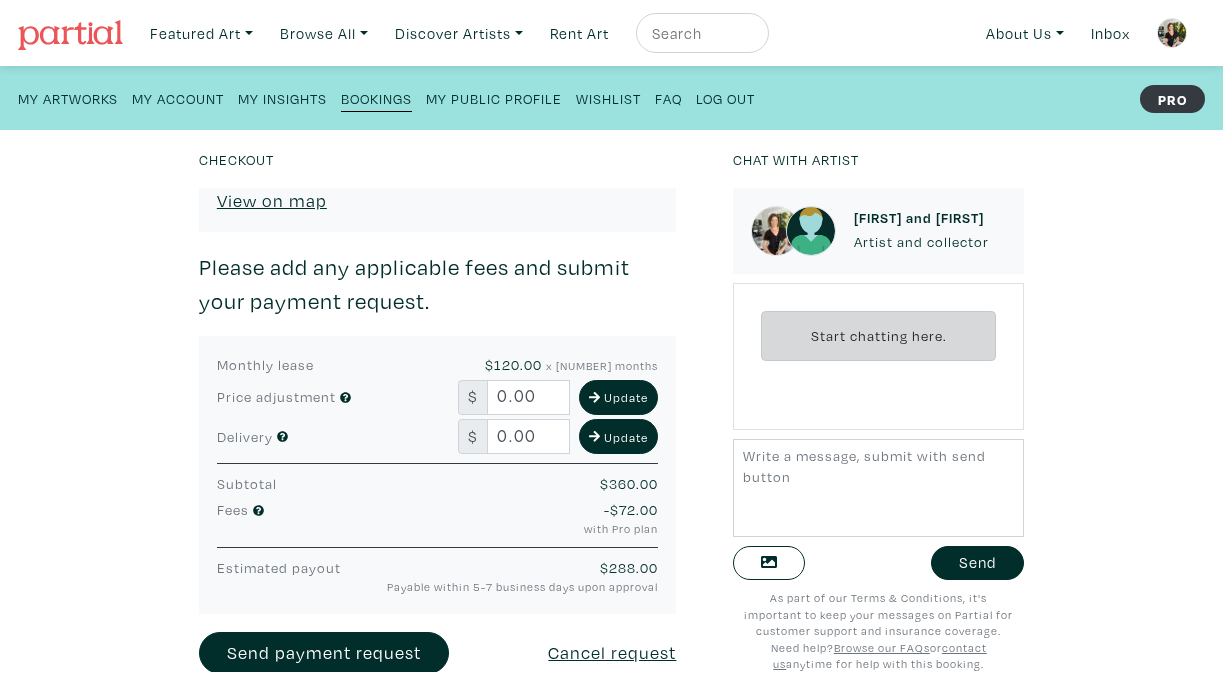 scroll, scrollTop: 796, scrollLeft: 0, axis: vertical 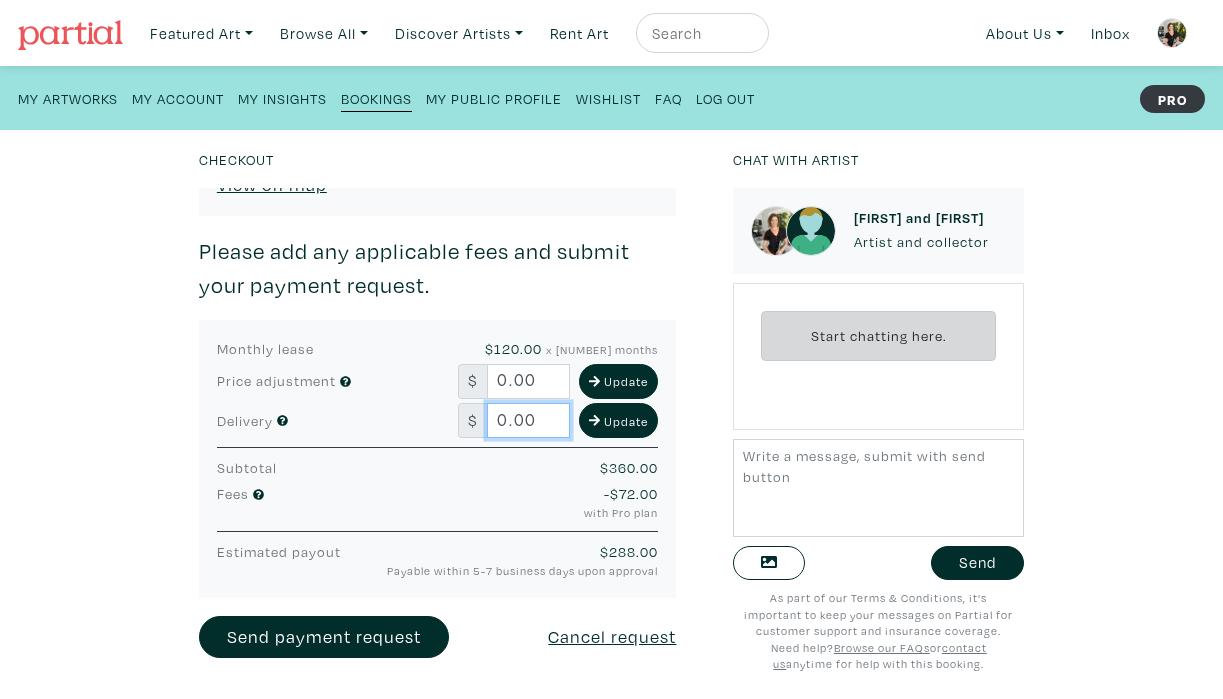 click on "0.00" at bounding box center [528, 420] 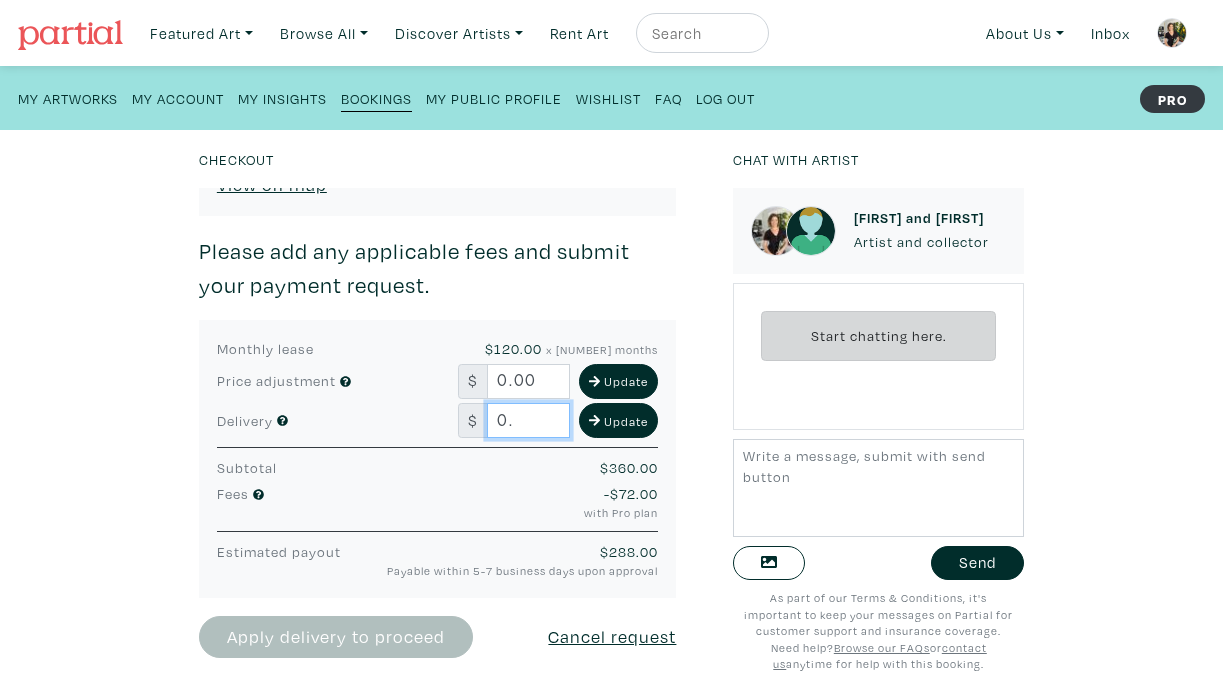 type on "0" 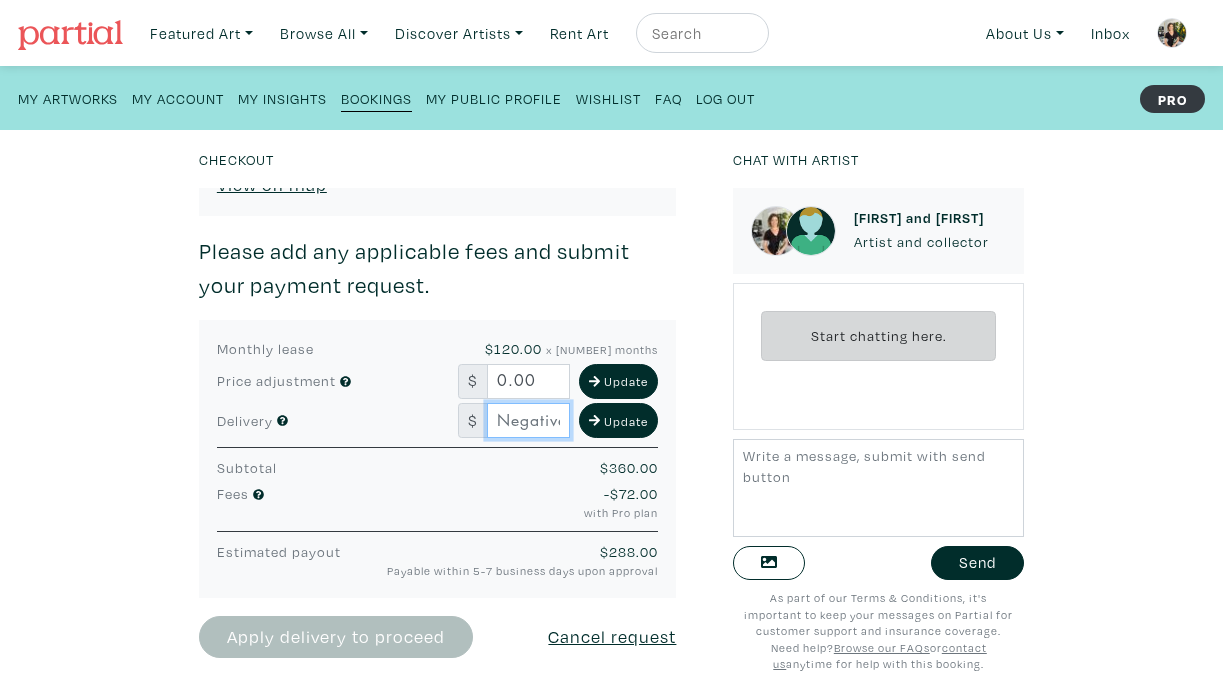 type 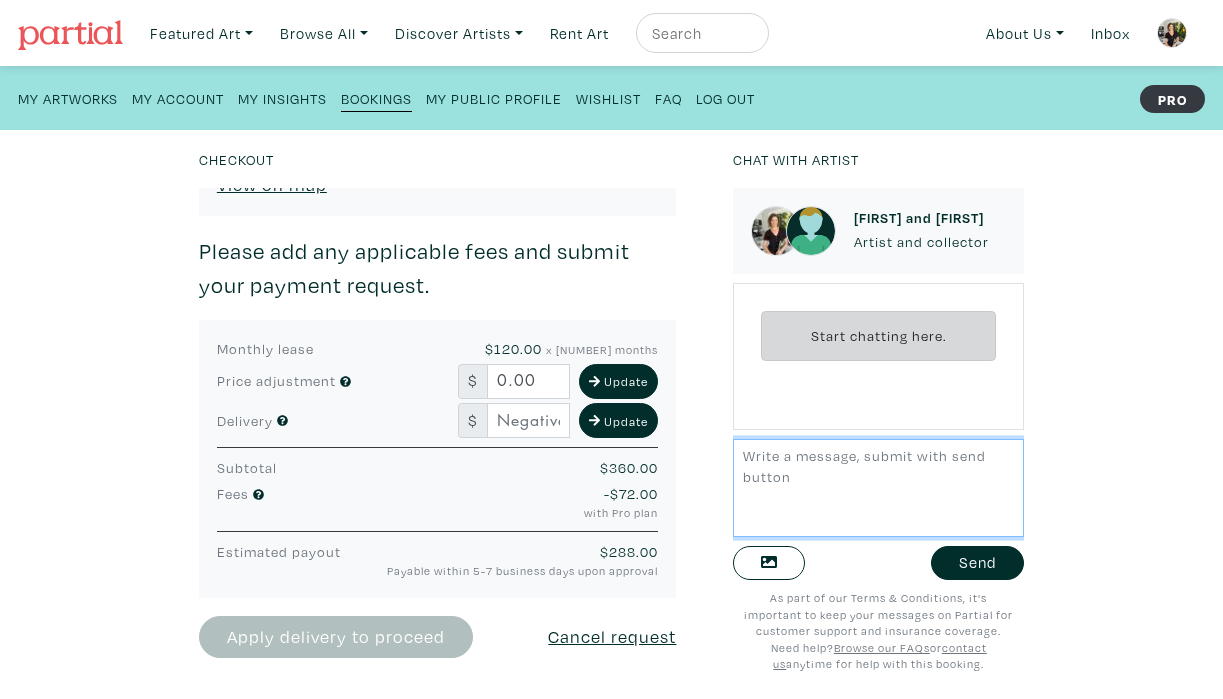 click at bounding box center (878, 487) 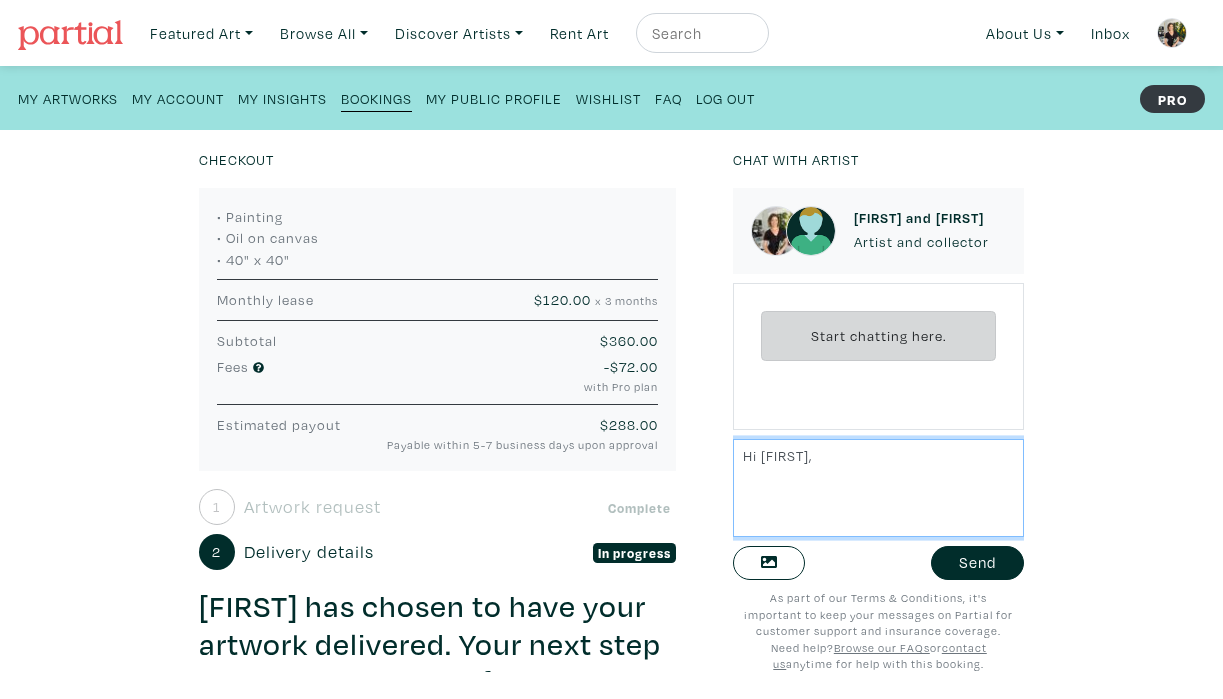 scroll, scrollTop: 0, scrollLeft: 0, axis: both 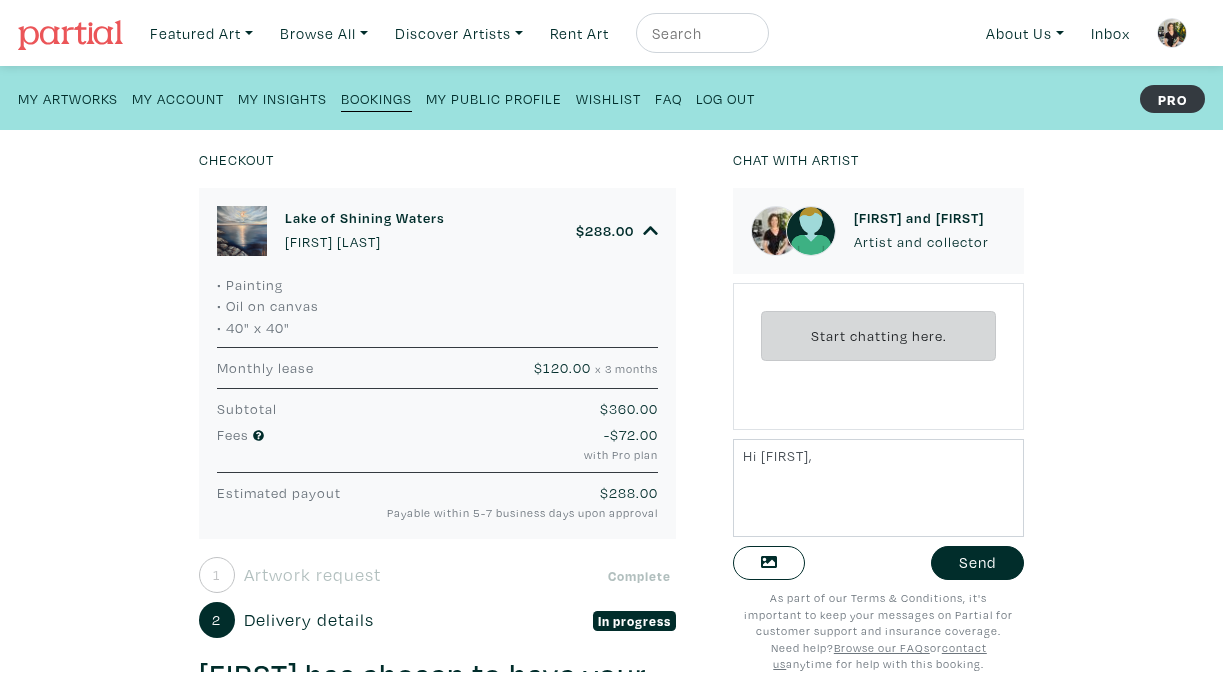 click on "Lake of Shining Waters" at bounding box center (365, 217) 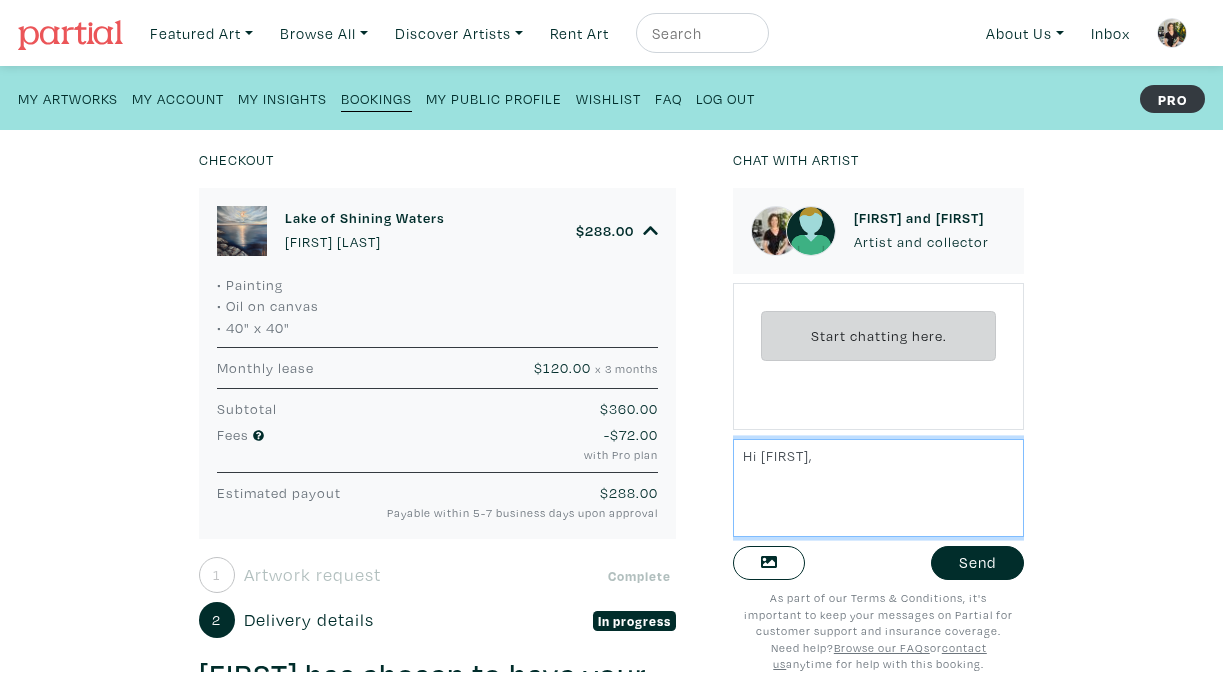 click on "Hi [FIRST]," at bounding box center (878, 487) 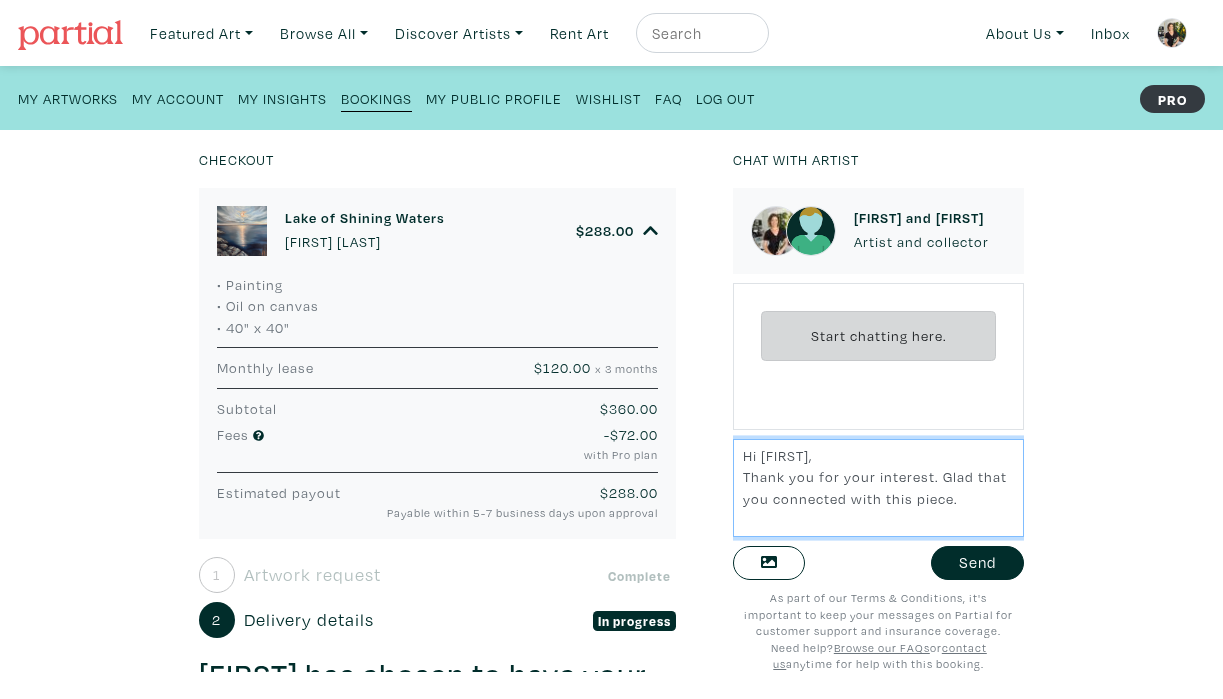 click on "Hi Ashley,
Thank you for your interest. Glad that you connected with this piece." at bounding box center (878, 487) 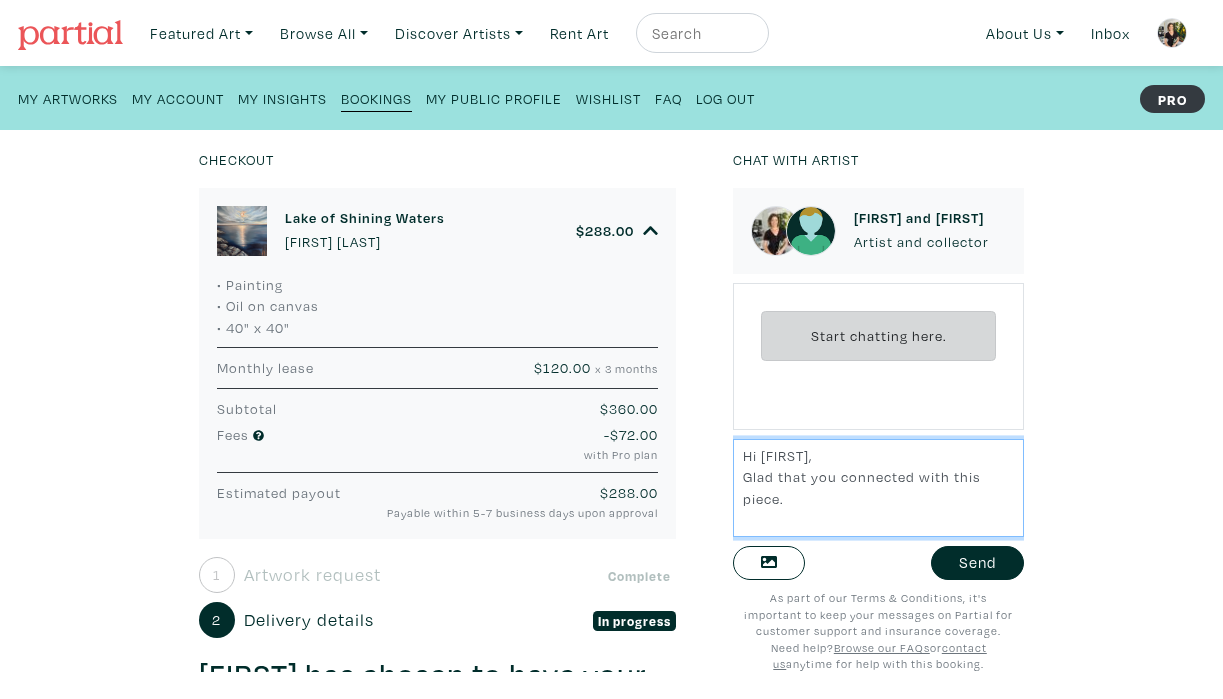 drag, startPoint x: 778, startPoint y: 478, endPoint x: 745, endPoint y: 478, distance: 33 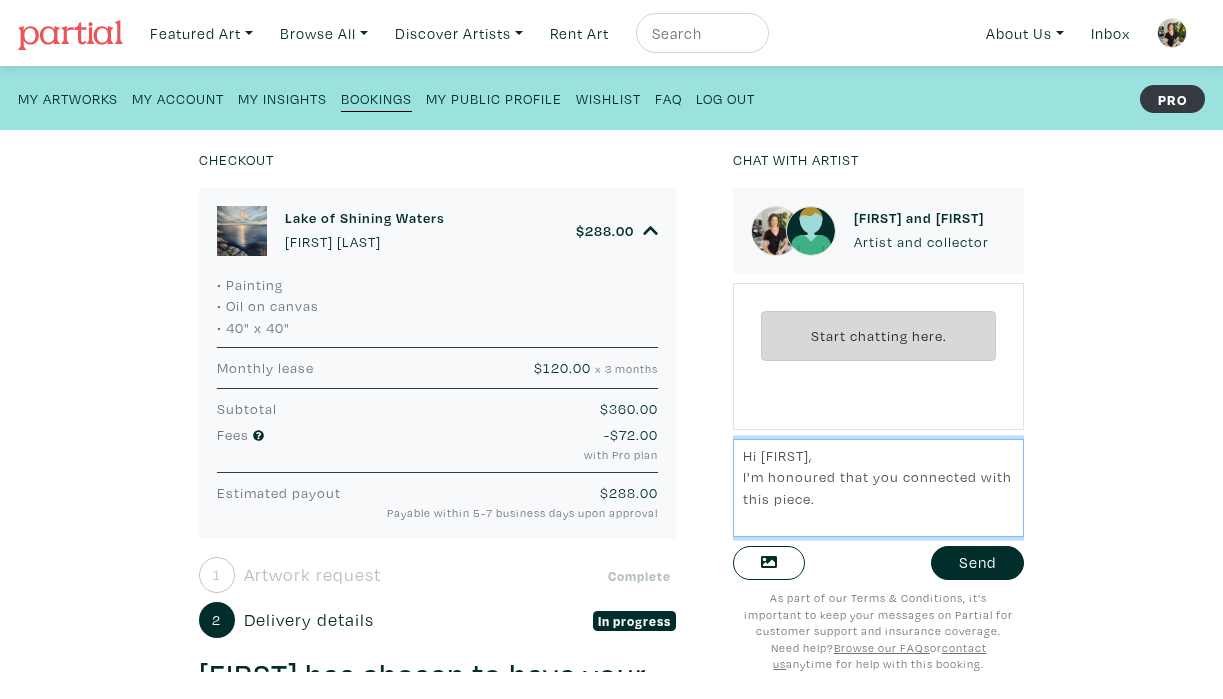 click on "Hi Ashley,
I'm honoured that you connected with this piece." at bounding box center [878, 487] 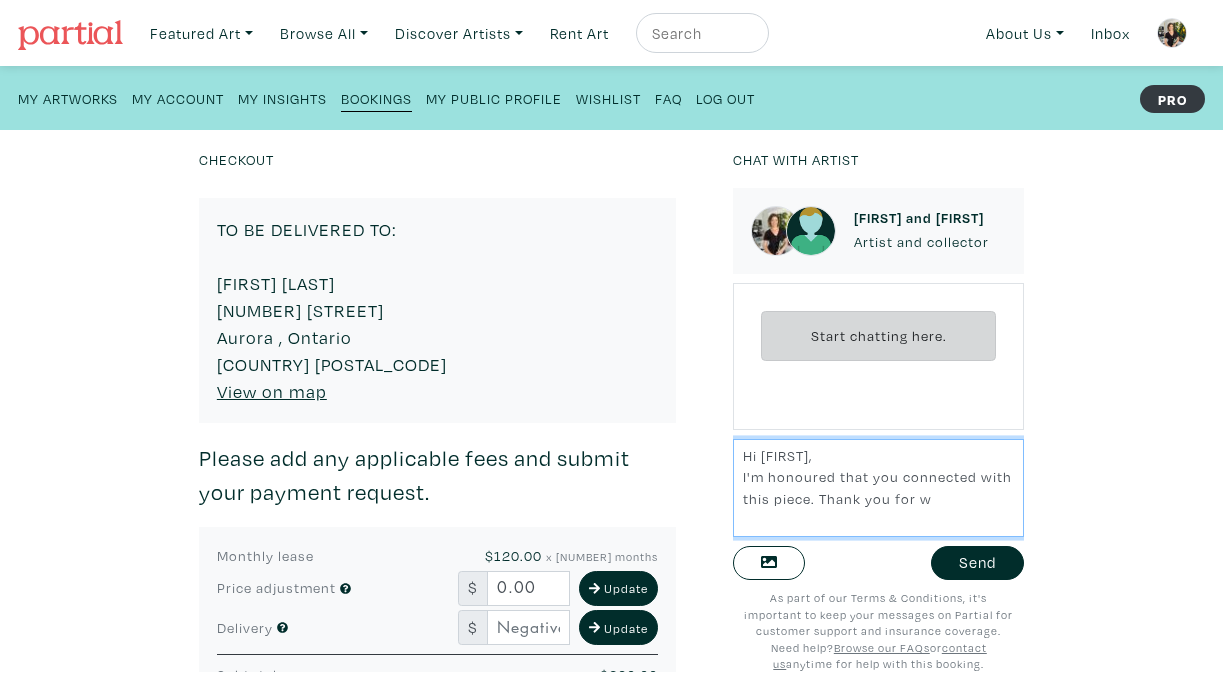 scroll, scrollTop: 576, scrollLeft: 0, axis: vertical 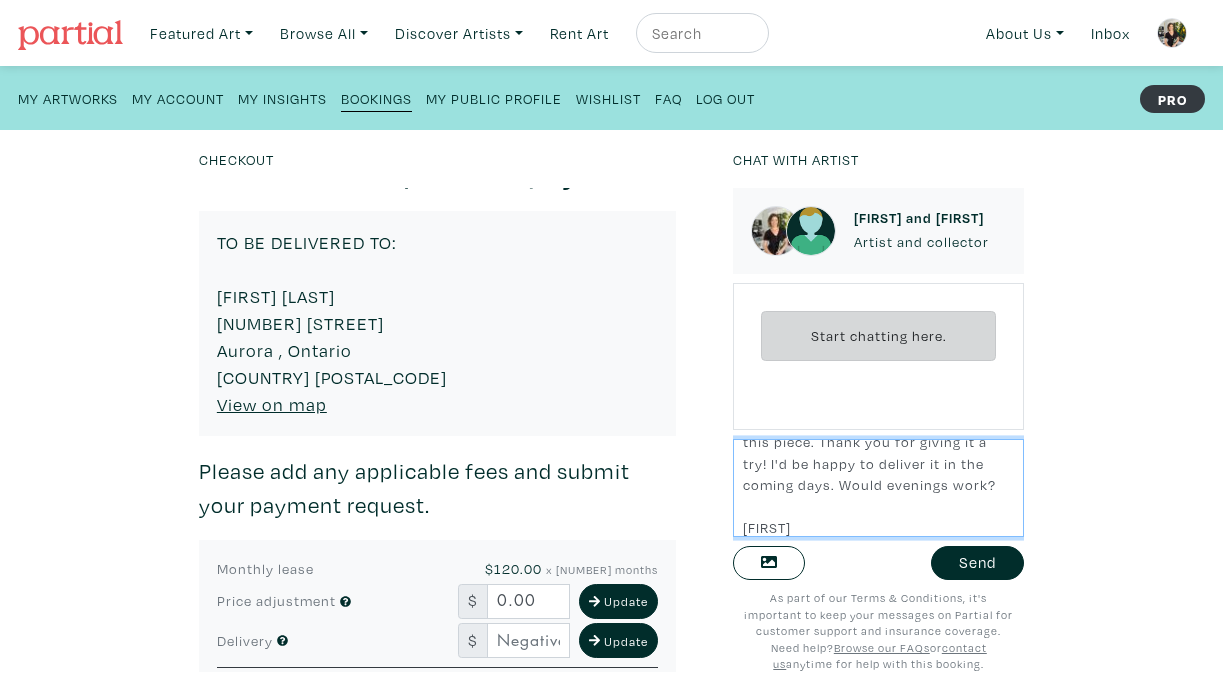 type on "Hi Ashley,
I'm honoured that you connected with this piece. Thank you for giving it a try! I'd be happy to deliver it in the coming days. Would evenings work?
Marta" 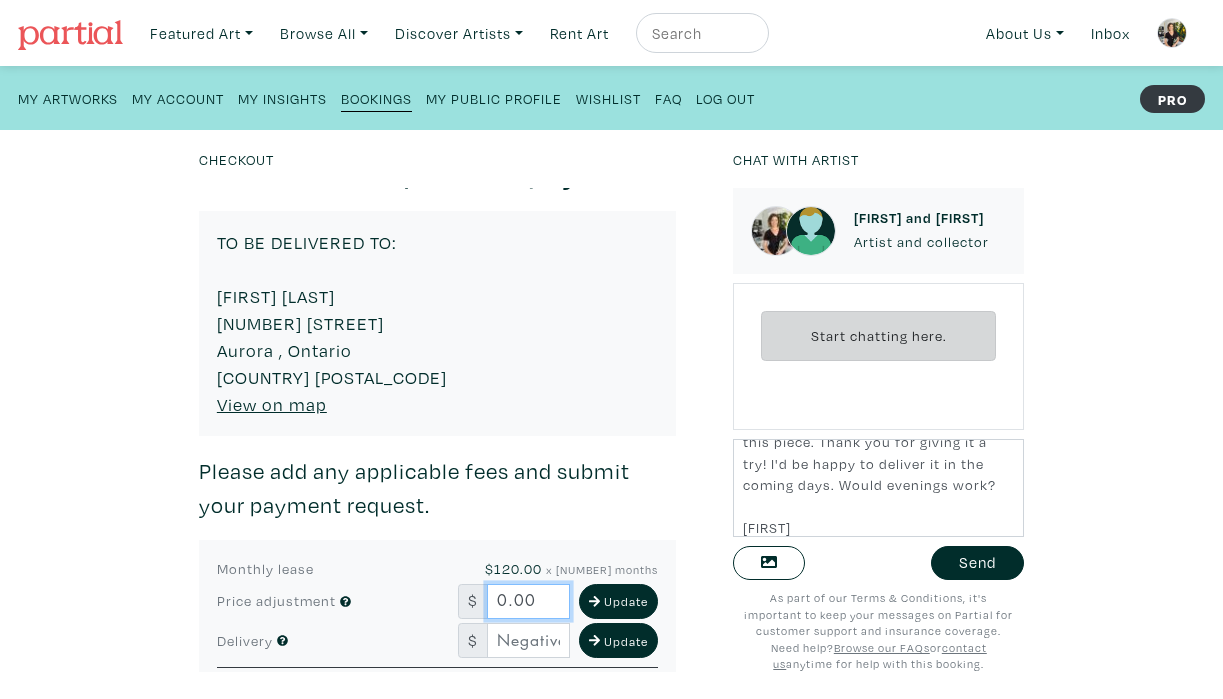 click on "0.00" at bounding box center (528, 601) 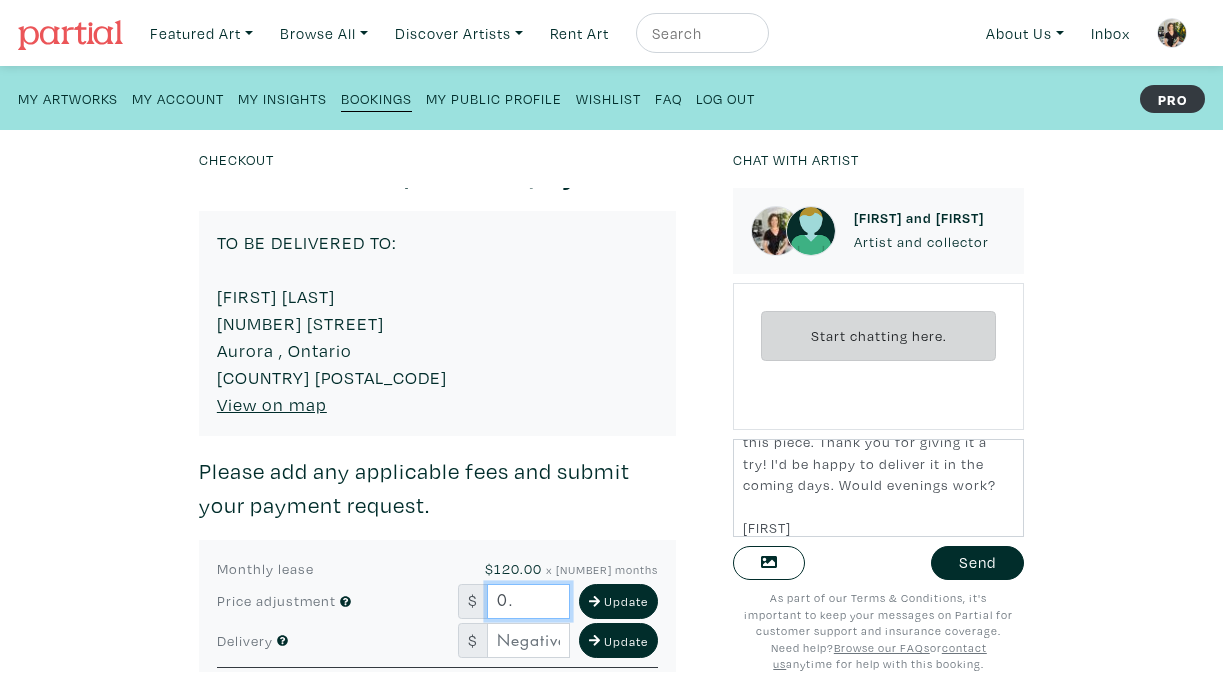type on "0" 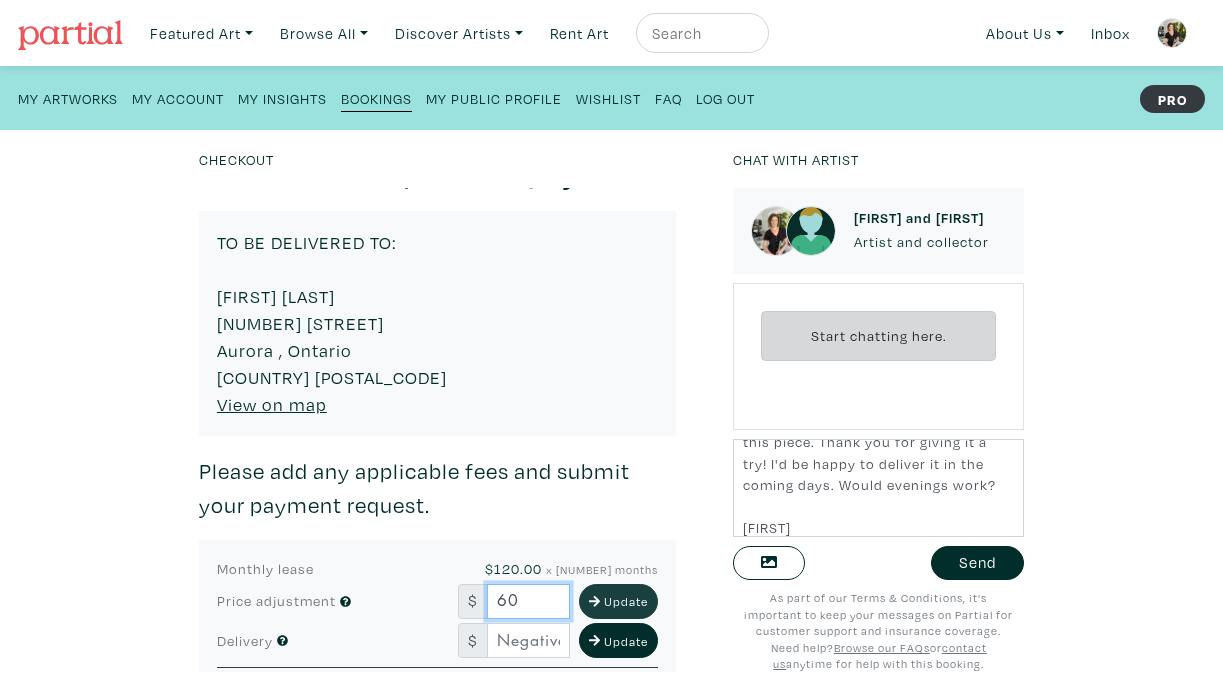 type on "60" 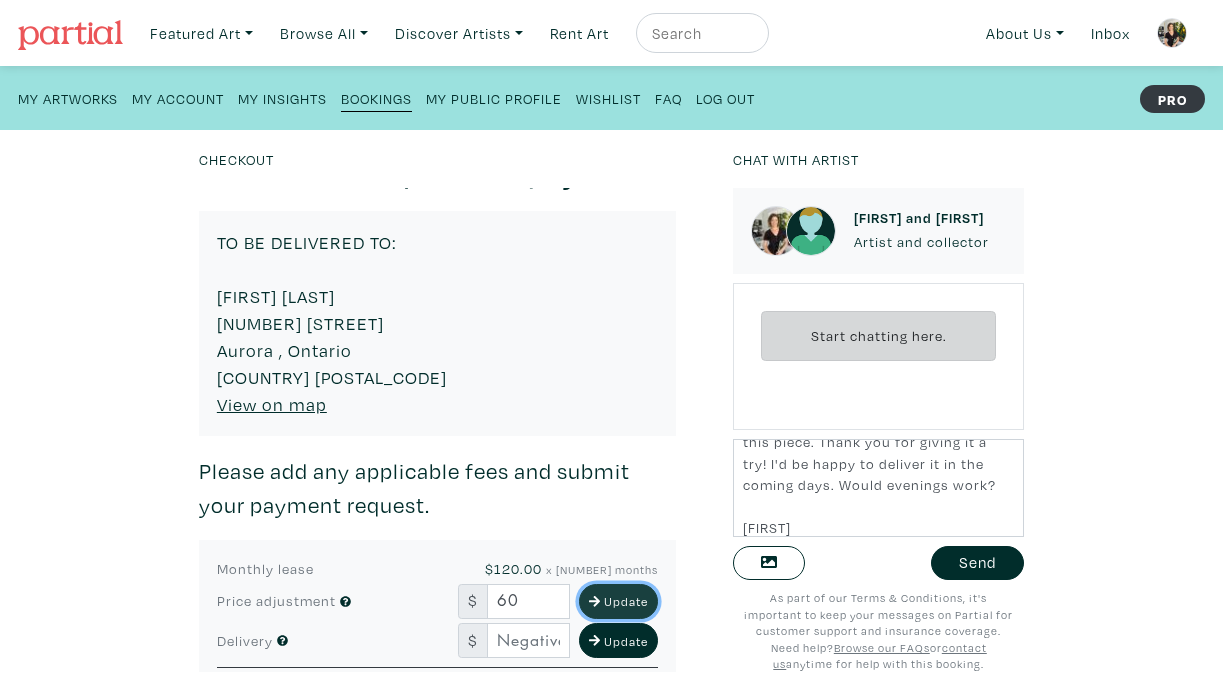 click on "Update" at bounding box center (626, 601) 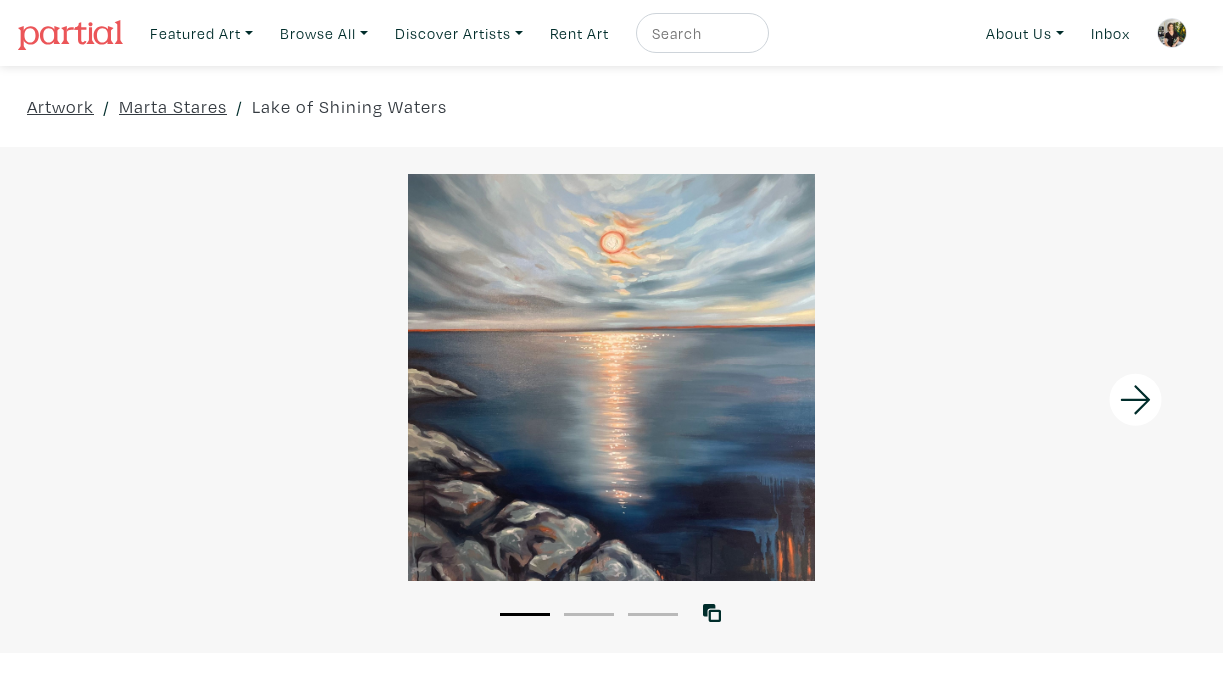 scroll, scrollTop: 0, scrollLeft: 0, axis: both 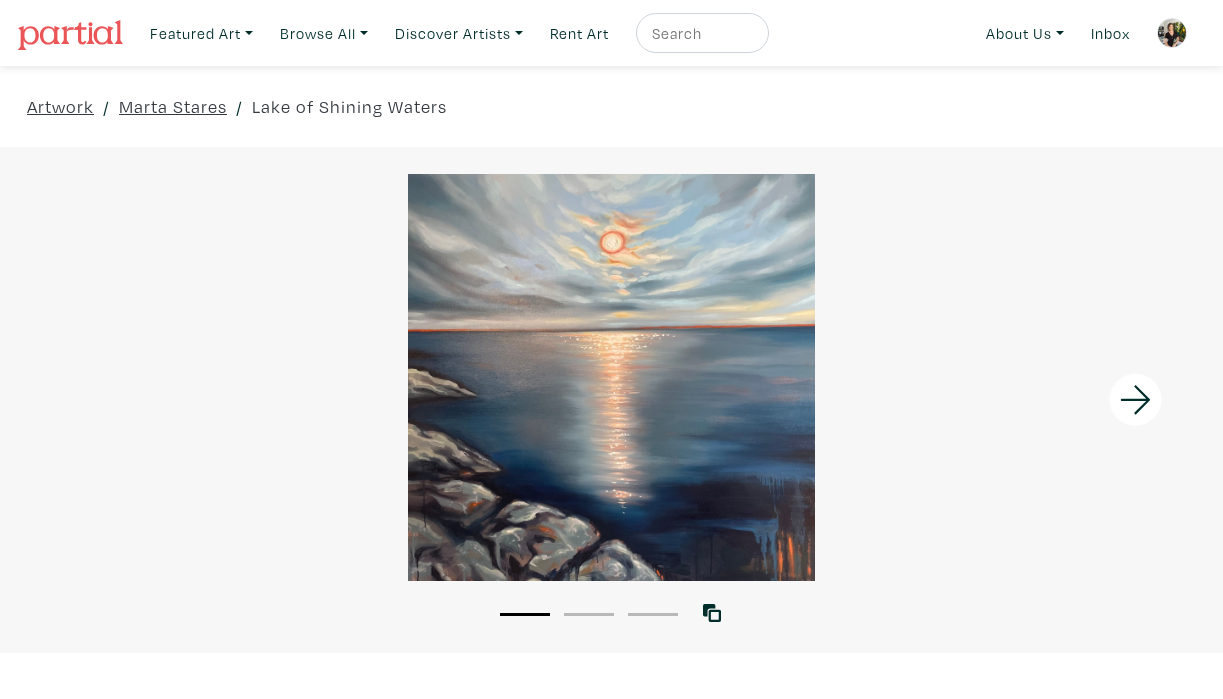 click 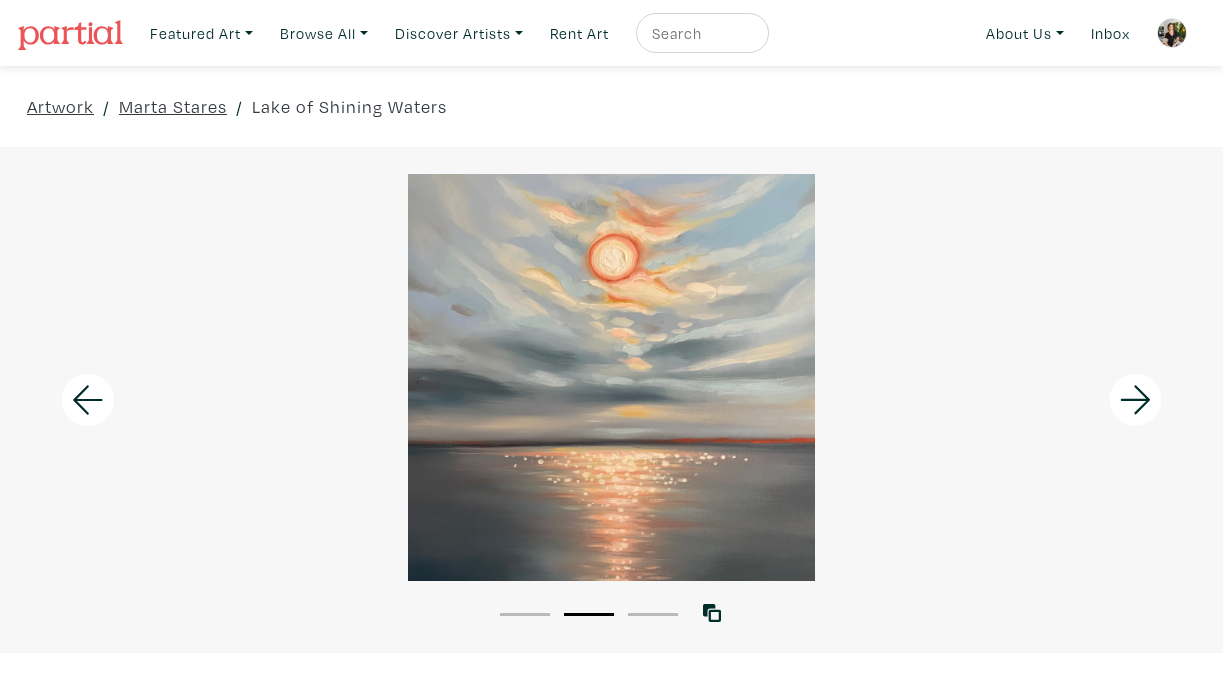 click 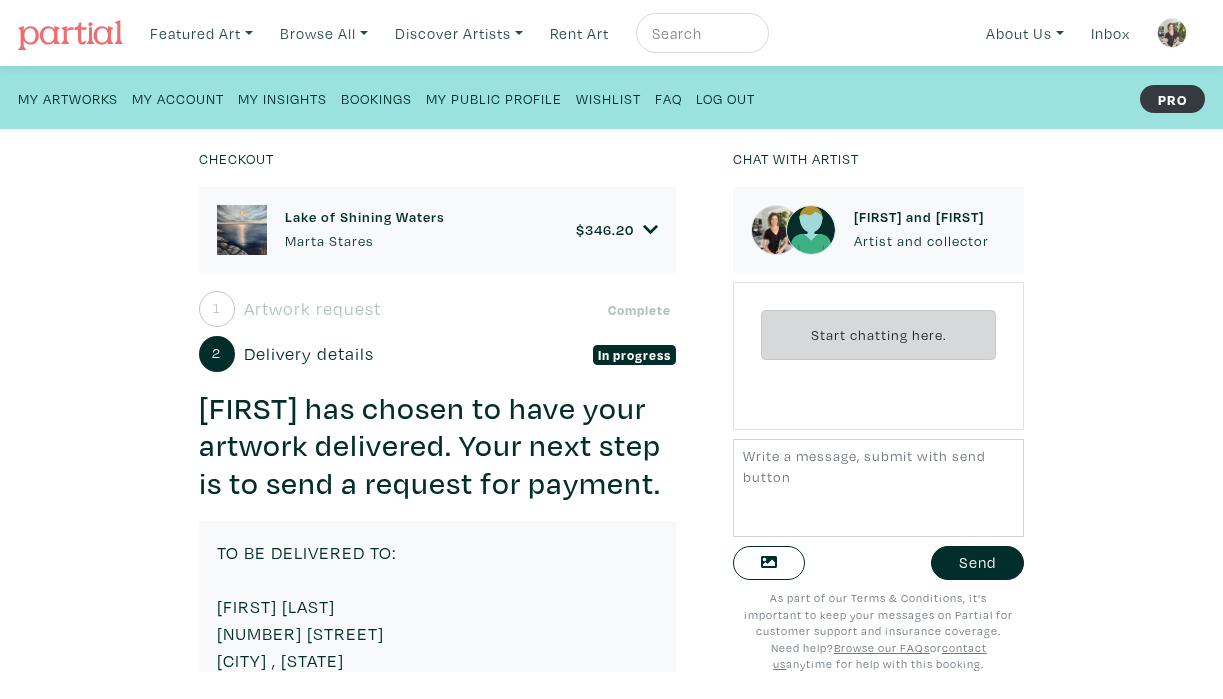 scroll, scrollTop: 0, scrollLeft: 0, axis: both 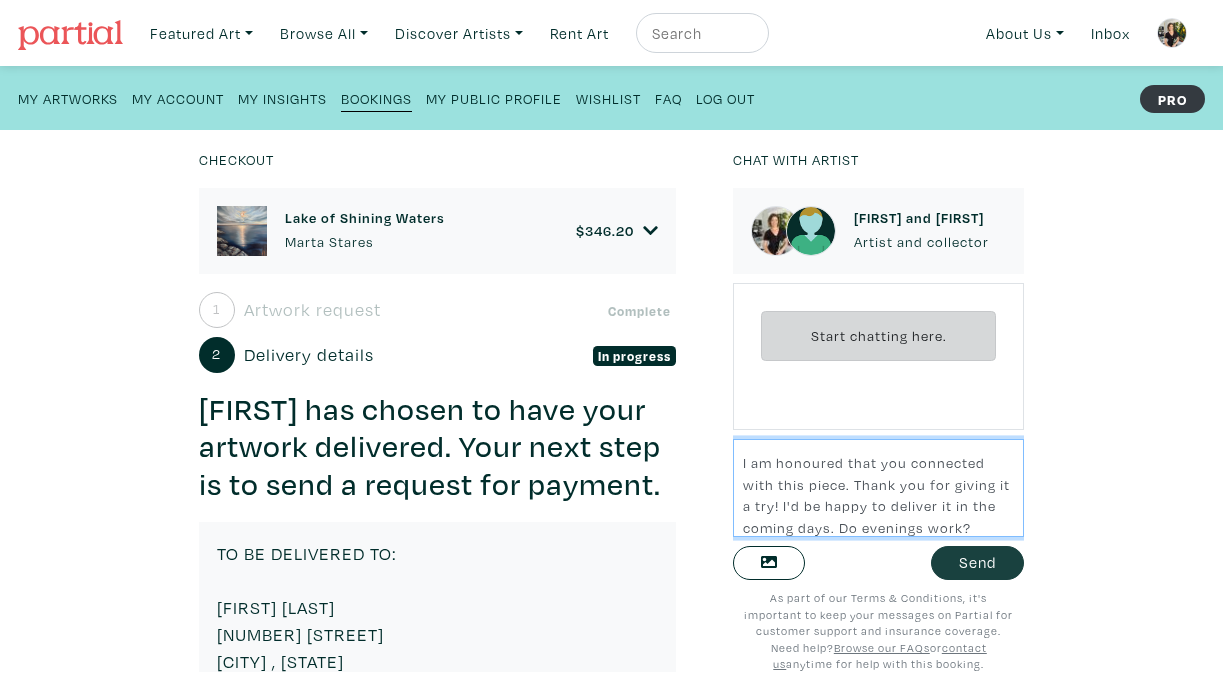type on "Hi [FIRST],
I am honoured that you connected with this piece. Thank you for giving it a try! I'd be happy to deliver it in the coming days. Do evenings work?" 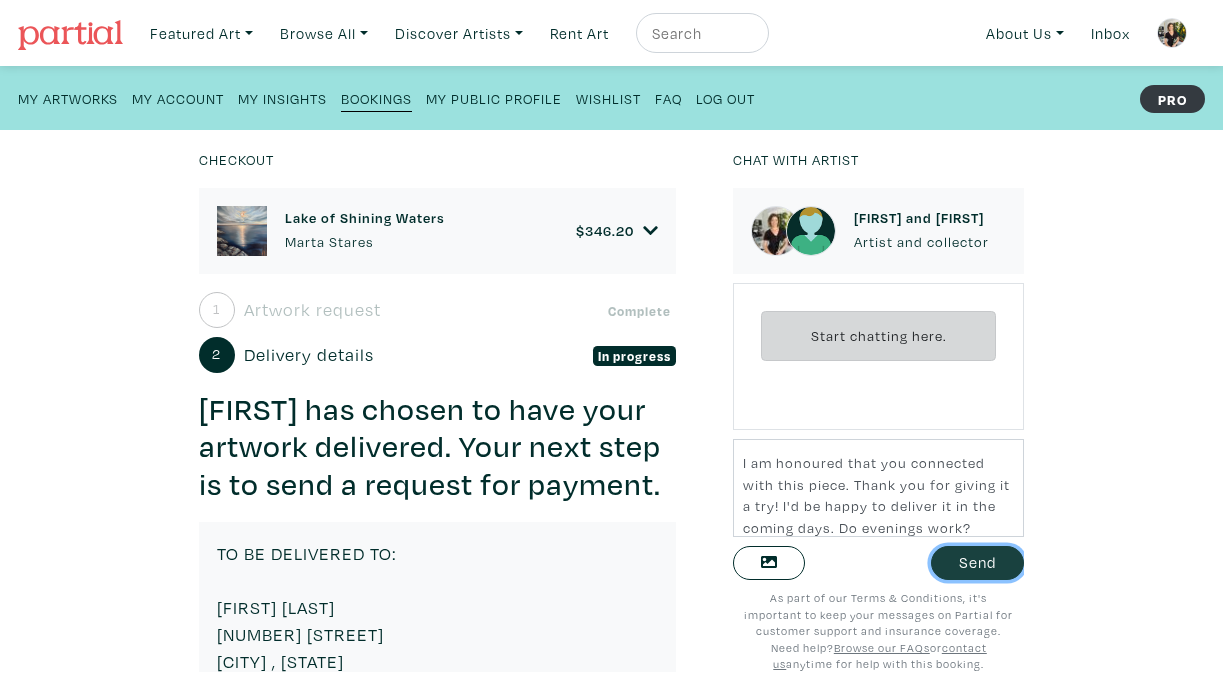 click on "Send" at bounding box center [977, 563] 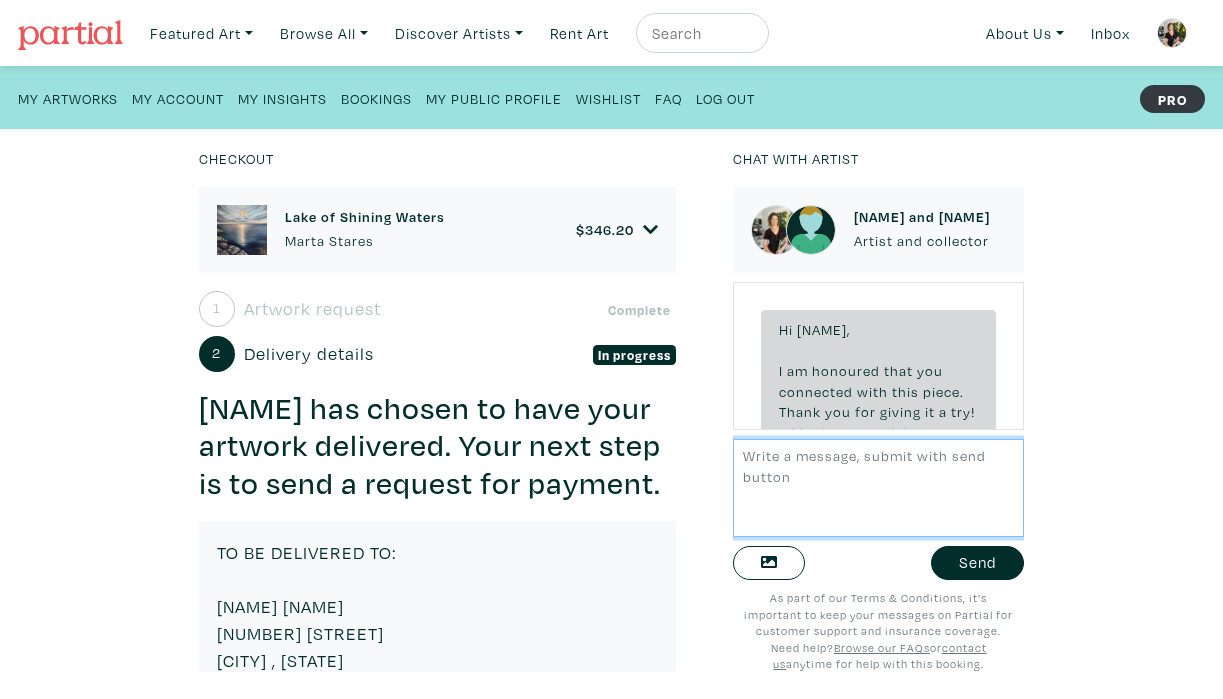 scroll, scrollTop: 0, scrollLeft: 0, axis: both 